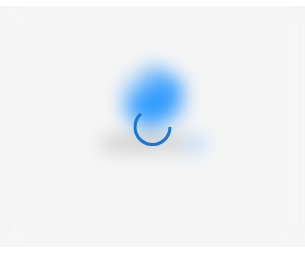 scroll, scrollTop: 0, scrollLeft: 0, axis: both 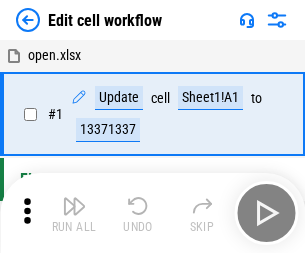 click at bounding box center (74, 206) 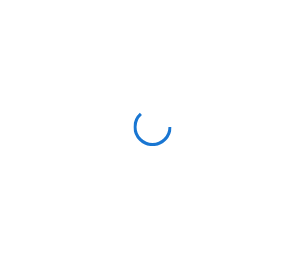 scroll, scrollTop: 0, scrollLeft: 0, axis: both 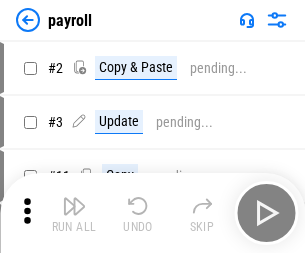 click at bounding box center [74, 206] 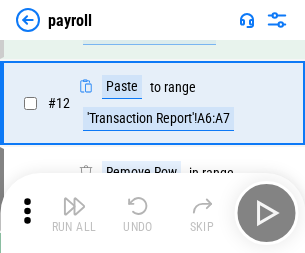 scroll, scrollTop: 145, scrollLeft: 0, axis: vertical 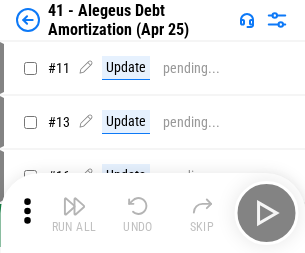 click at bounding box center [74, 206] 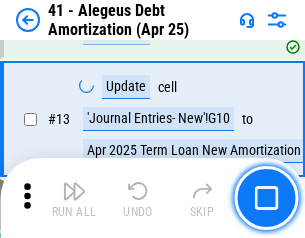 scroll, scrollTop: 247, scrollLeft: 0, axis: vertical 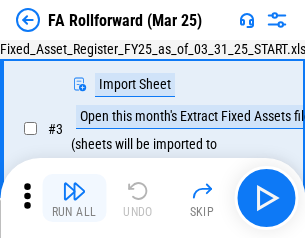 click at bounding box center (74, 191) 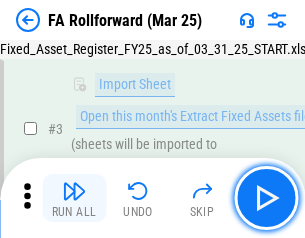 scroll, scrollTop: 184, scrollLeft: 0, axis: vertical 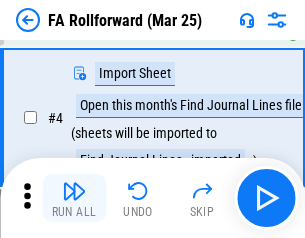 click at bounding box center (74, 191) 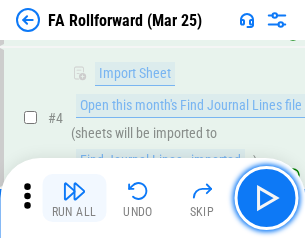 scroll, scrollTop: 313, scrollLeft: 0, axis: vertical 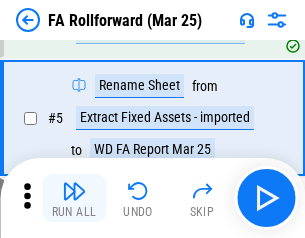 click at bounding box center (74, 191) 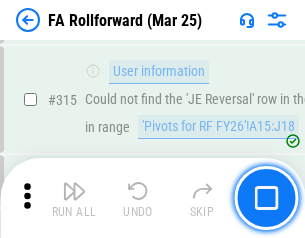 scroll, scrollTop: 9517, scrollLeft: 0, axis: vertical 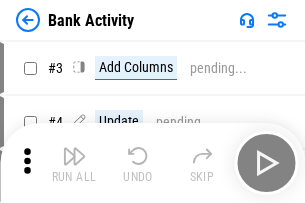 click at bounding box center (74, 156) 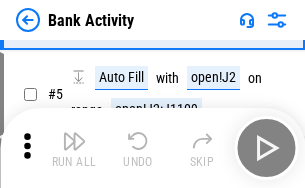 scroll, scrollTop: 106, scrollLeft: 0, axis: vertical 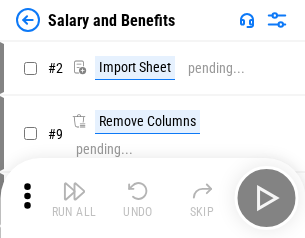 click at bounding box center (74, 191) 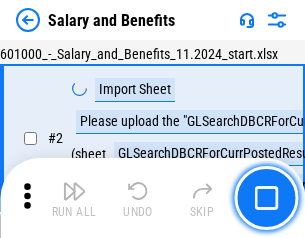 scroll, scrollTop: 145, scrollLeft: 0, axis: vertical 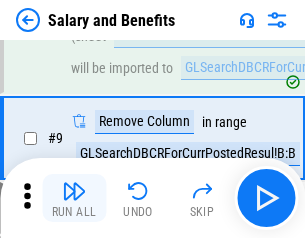 click at bounding box center (74, 191) 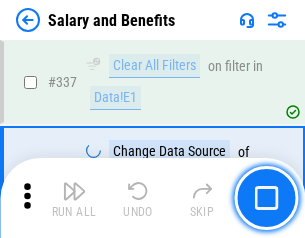 scroll, scrollTop: 9364, scrollLeft: 0, axis: vertical 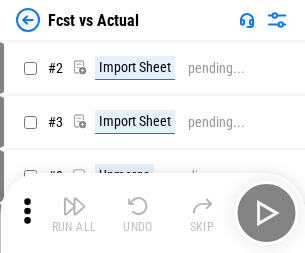 click at bounding box center [74, 206] 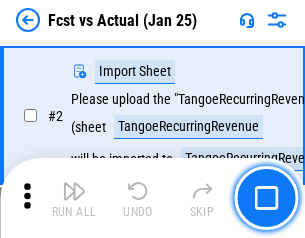 scroll, scrollTop: 187, scrollLeft: 0, axis: vertical 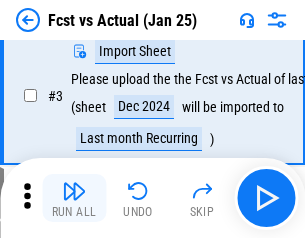 click at bounding box center [74, 191] 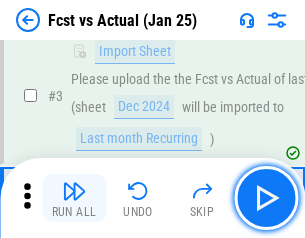 scroll, scrollTop: 300, scrollLeft: 0, axis: vertical 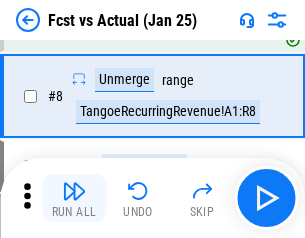 click at bounding box center [74, 191] 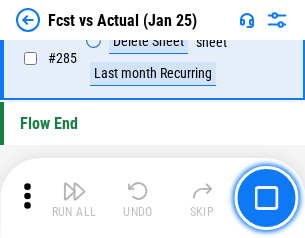 scroll, scrollTop: 9465, scrollLeft: 0, axis: vertical 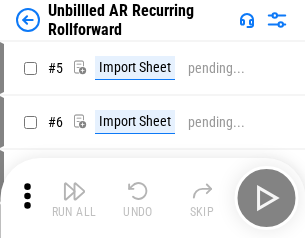 click at bounding box center (74, 191) 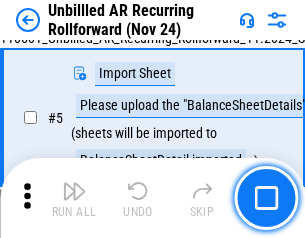 scroll, scrollTop: 188, scrollLeft: 0, axis: vertical 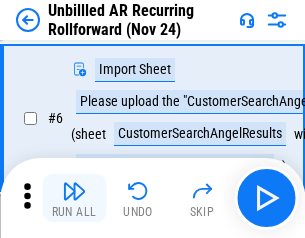 click at bounding box center [74, 191] 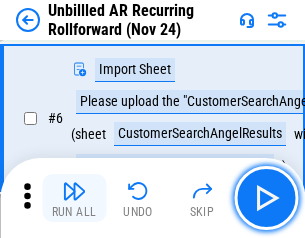 scroll, scrollTop: 322, scrollLeft: 0, axis: vertical 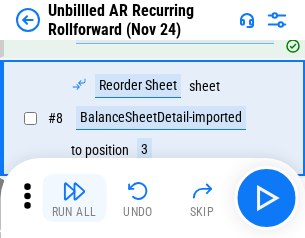 click at bounding box center [74, 191] 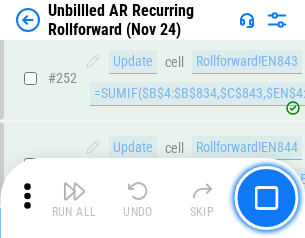 scroll, scrollTop: 6793, scrollLeft: 0, axis: vertical 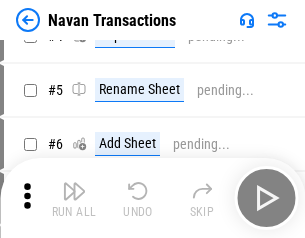 click at bounding box center (74, 191) 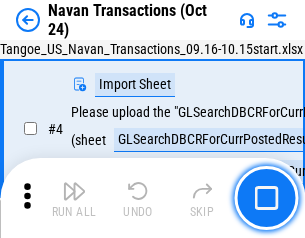 scroll, scrollTop: 172, scrollLeft: 0, axis: vertical 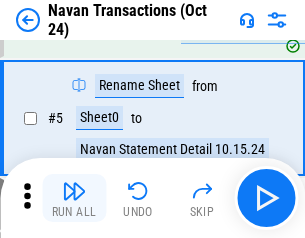 click at bounding box center (74, 191) 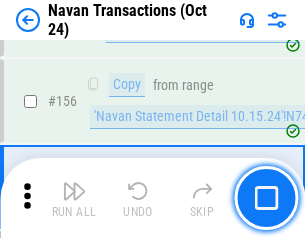 scroll, scrollTop: 6484, scrollLeft: 0, axis: vertical 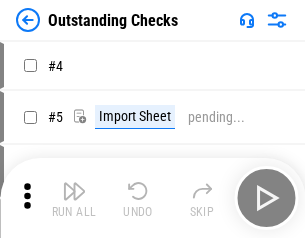 click at bounding box center [74, 191] 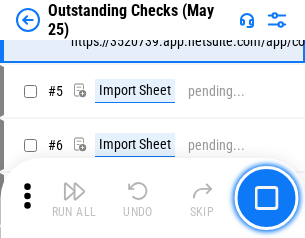 scroll, scrollTop: 209, scrollLeft: 0, axis: vertical 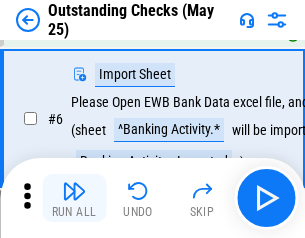 click at bounding box center [74, 191] 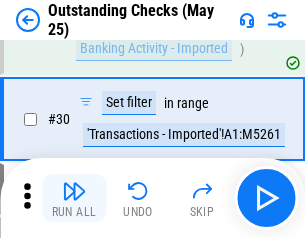 click at bounding box center (74, 191) 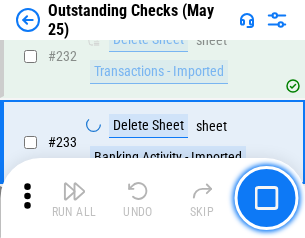 scroll, scrollTop: 6073, scrollLeft: 0, axis: vertical 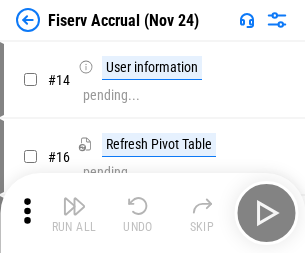 click at bounding box center (74, 206) 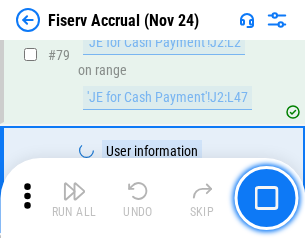 scroll, scrollTop: 2628, scrollLeft: 0, axis: vertical 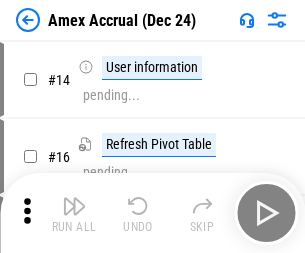 click at bounding box center (74, 206) 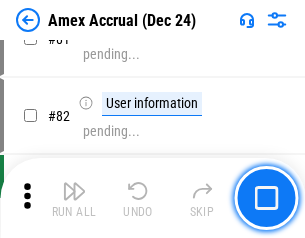 scroll, scrollTop: 2596, scrollLeft: 0, axis: vertical 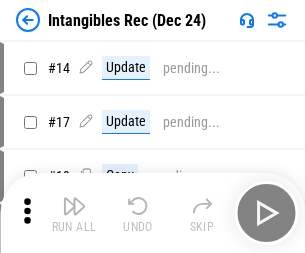 click at bounding box center [74, 206] 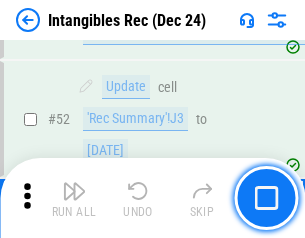 scroll, scrollTop: 779, scrollLeft: 0, axis: vertical 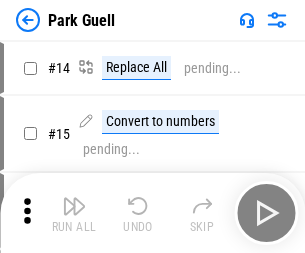 click at bounding box center (74, 206) 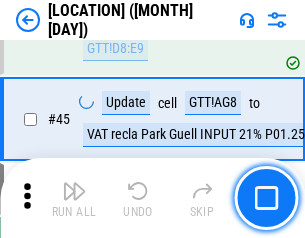 scroll, scrollTop: 2501, scrollLeft: 0, axis: vertical 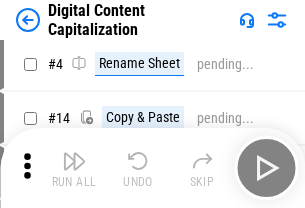 click at bounding box center [74, 161] 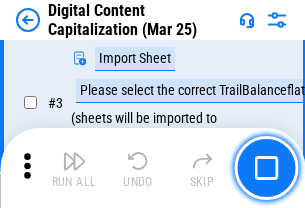 scroll, scrollTop: 187, scrollLeft: 0, axis: vertical 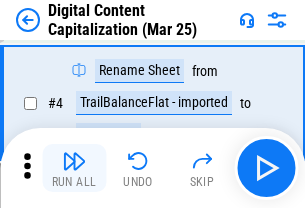 click at bounding box center (74, 161) 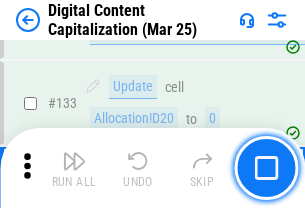 scroll, scrollTop: 2121, scrollLeft: 0, axis: vertical 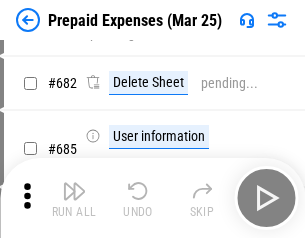 click at bounding box center [74, 191] 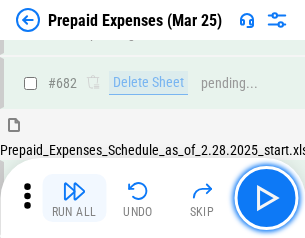 scroll, scrollTop: 5499, scrollLeft: 0, axis: vertical 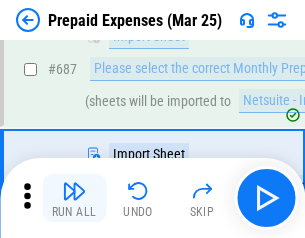 click at bounding box center [74, 191] 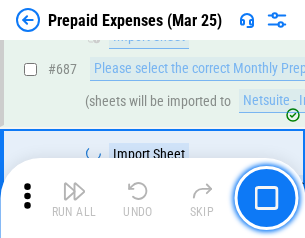 scroll, scrollTop: 5601, scrollLeft: 0, axis: vertical 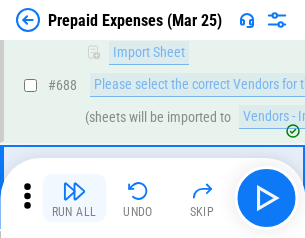click at bounding box center [74, 191] 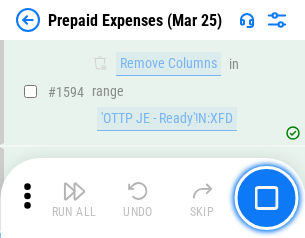 scroll, scrollTop: 19472, scrollLeft: 0, axis: vertical 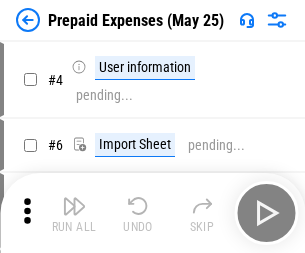 click at bounding box center [74, 206] 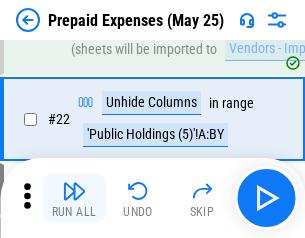 click at bounding box center [74, 191] 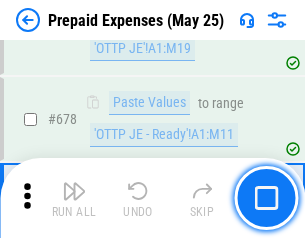 scroll, scrollTop: 6964, scrollLeft: 0, axis: vertical 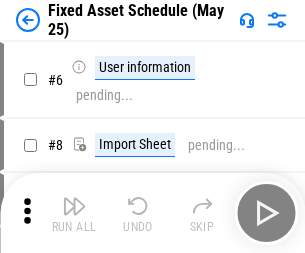 click at bounding box center (74, 206) 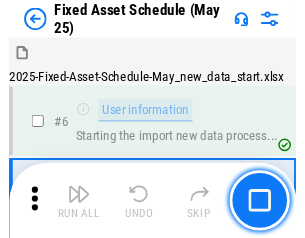 scroll, scrollTop: 210, scrollLeft: 0, axis: vertical 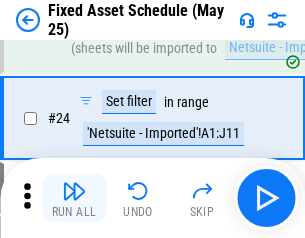 click at bounding box center (74, 191) 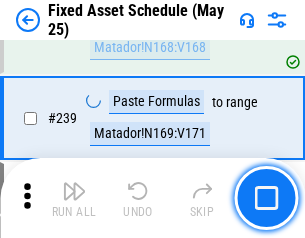 scroll, scrollTop: 6195, scrollLeft: 0, axis: vertical 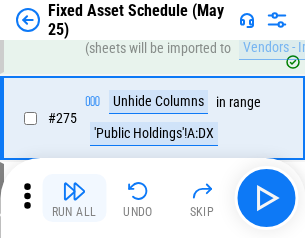 click at bounding box center [74, 191] 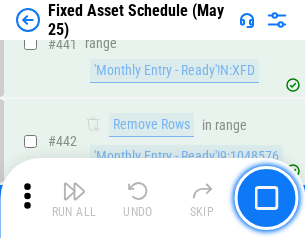 scroll, scrollTop: 8940, scrollLeft: 0, axis: vertical 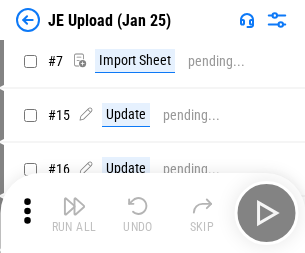 click at bounding box center [74, 206] 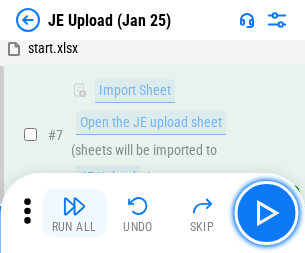 scroll, scrollTop: 145, scrollLeft: 0, axis: vertical 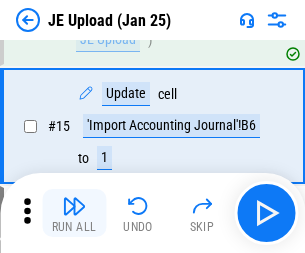 click at bounding box center (74, 206) 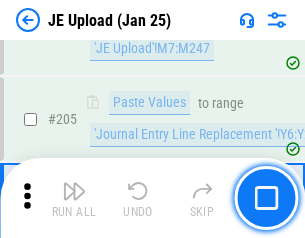 scroll, scrollTop: 4826, scrollLeft: 0, axis: vertical 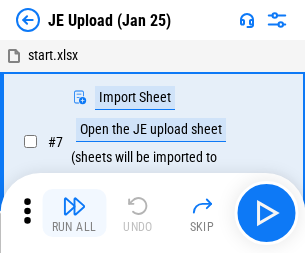 click at bounding box center (74, 206) 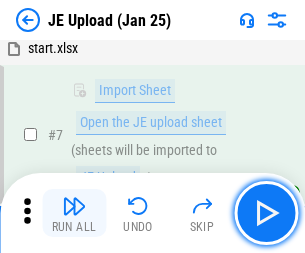 scroll, scrollTop: 145, scrollLeft: 0, axis: vertical 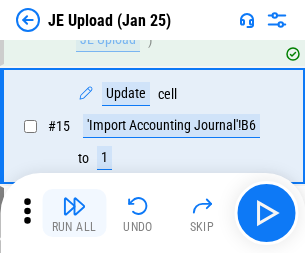 click at bounding box center [74, 206] 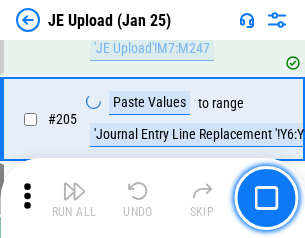 scroll, scrollTop: 4826, scrollLeft: 0, axis: vertical 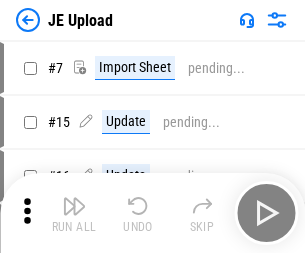 click at bounding box center [74, 206] 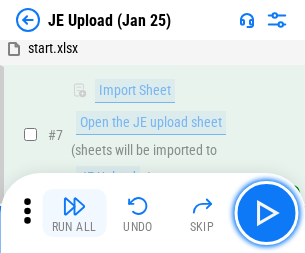 scroll, scrollTop: 145, scrollLeft: 0, axis: vertical 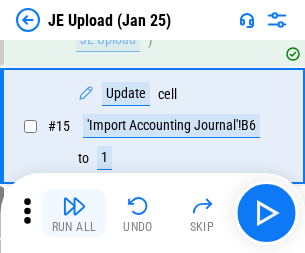 click at bounding box center (74, 206) 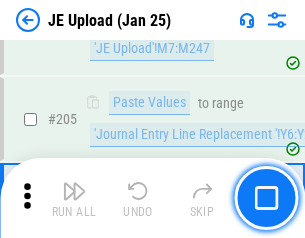 scroll, scrollTop: 4826, scrollLeft: 0, axis: vertical 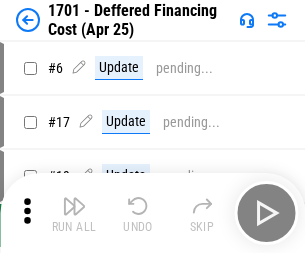 click at bounding box center (74, 206) 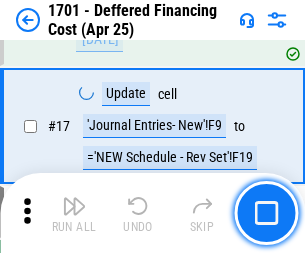 scroll, scrollTop: 240, scrollLeft: 0, axis: vertical 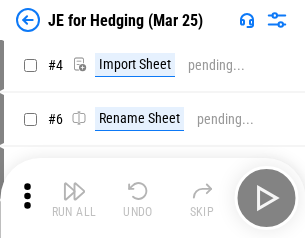 click at bounding box center [74, 191] 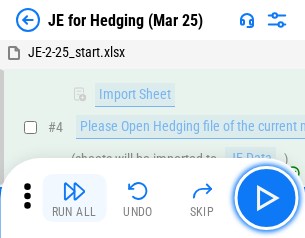 scroll, scrollTop: 113, scrollLeft: 0, axis: vertical 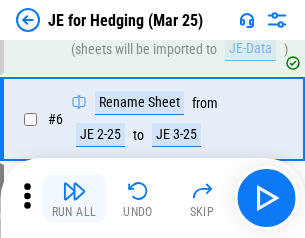 click at bounding box center (74, 191) 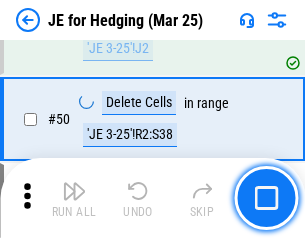 scroll, scrollTop: 1295, scrollLeft: 0, axis: vertical 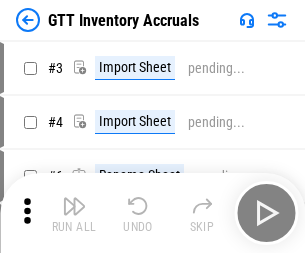 click at bounding box center (74, 206) 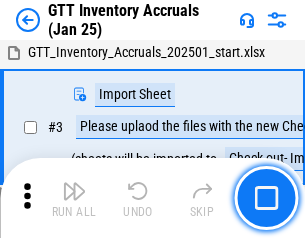 scroll, scrollTop: 129, scrollLeft: 0, axis: vertical 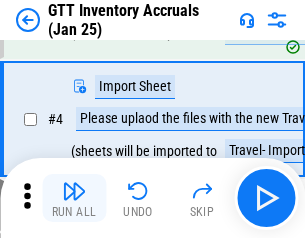 click at bounding box center [74, 191] 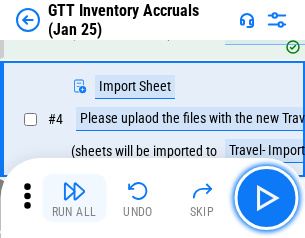 scroll, scrollTop: 231, scrollLeft: 0, axis: vertical 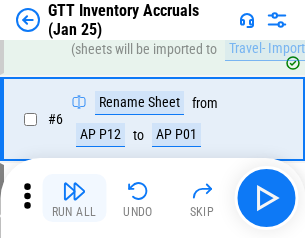 click at bounding box center (74, 191) 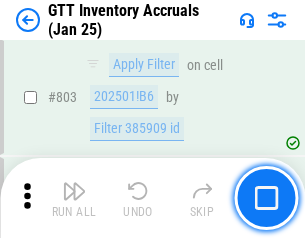 scroll, scrollTop: 15180, scrollLeft: 0, axis: vertical 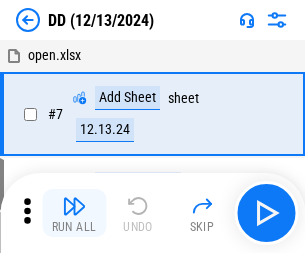 click at bounding box center [74, 206] 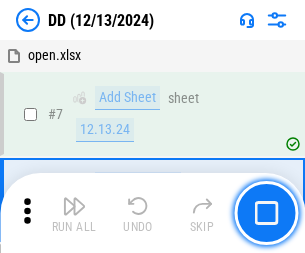 scroll, scrollTop: 193, scrollLeft: 0, axis: vertical 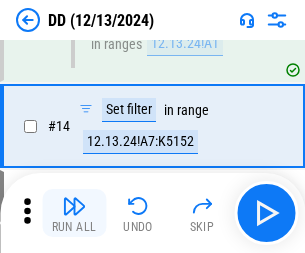 click at bounding box center (74, 206) 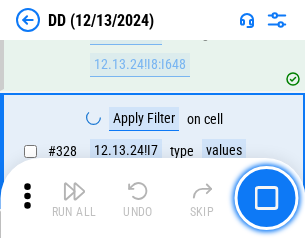 scroll, scrollTop: 8948, scrollLeft: 0, axis: vertical 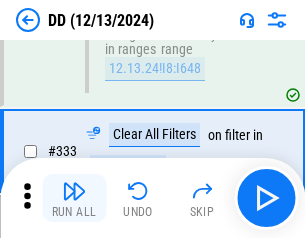 click at bounding box center (74, 191) 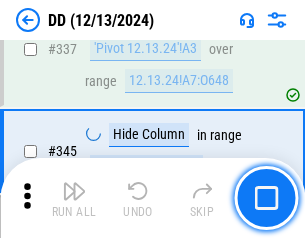 scroll, scrollTop: 9572, scrollLeft: 0, axis: vertical 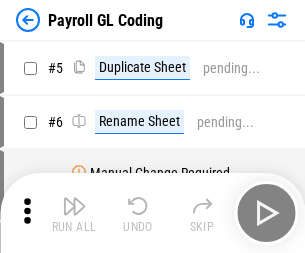 click at bounding box center (74, 206) 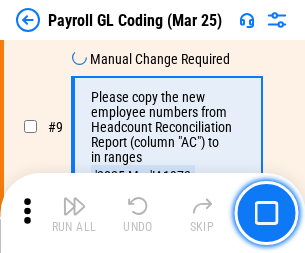 scroll, scrollTop: 367, scrollLeft: 0, axis: vertical 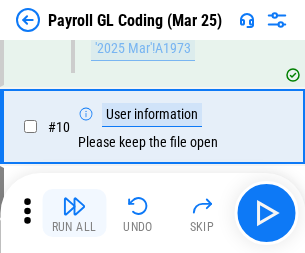 click at bounding box center [74, 206] 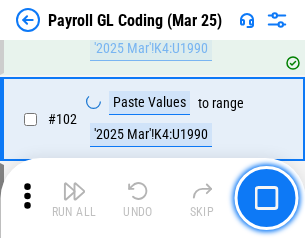 scroll, scrollTop: 4692, scrollLeft: 0, axis: vertical 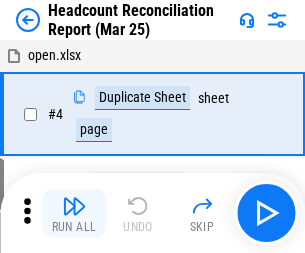 click at bounding box center [74, 206] 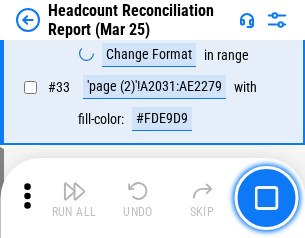 scroll, scrollTop: 1841, scrollLeft: 0, axis: vertical 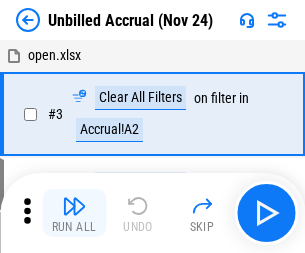click at bounding box center [74, 206] 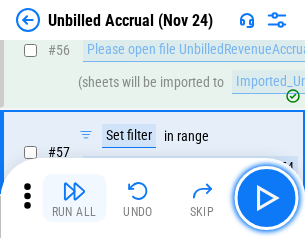 scroll, scrollTop: 2190, scrollLeft: 0, axis: vertical 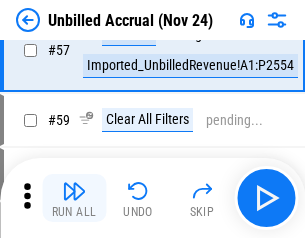 click at bounding box center [74, 191] 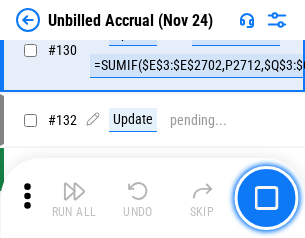 scroll, scrollTop: 5957, scrollLeft: 0, axis: vertical 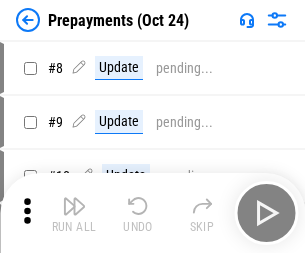 click at bounding box center (74, 206) 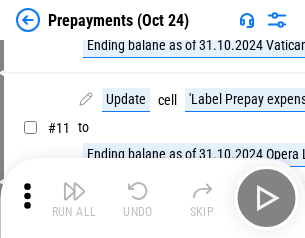 scroll, scrollTop: 125, scrollLeft: 0, axis: vertical 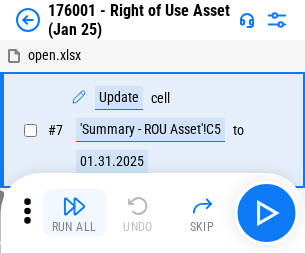 click at bounding box center [74, 206] 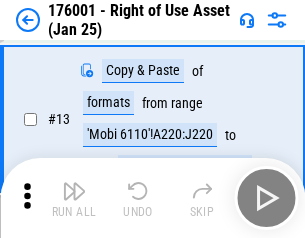 scroll, scrollTop: 129, scrollLeft: 0, axis: vertical 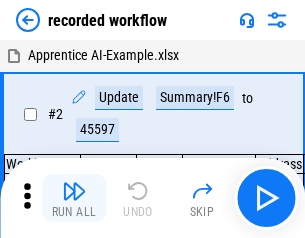 click at bounding box center [74, 191] 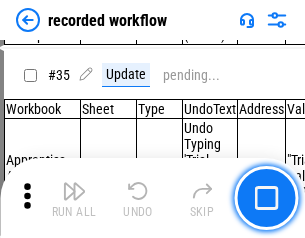 scroll, scrollTop: 6251, scrollLeft: 0, axis: vertical 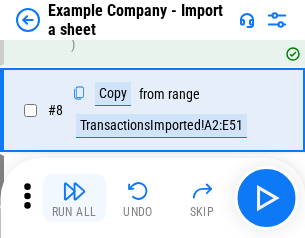 click at bounding box center (74, 191) 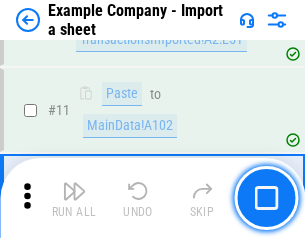 scroll, scrollTop: 442, scrollLeft: 0, axis: vertical 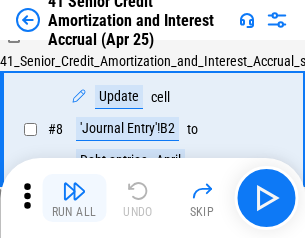 click at bounding box center [74, 191] 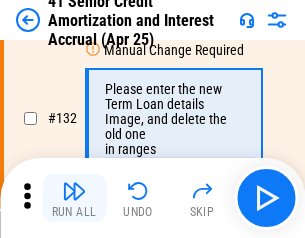 click at bounding box center [74, 191] 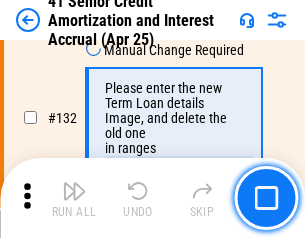 scroll, scrollTop: 2090, scrollLeft: 0, axis: vertical 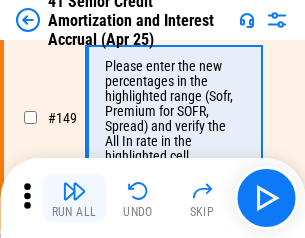 click at bounding box center (74, 191) 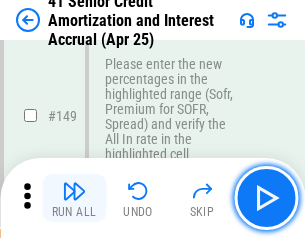 scroll, scrollTop: 2300, scrollLeft: 0, axis: vertical 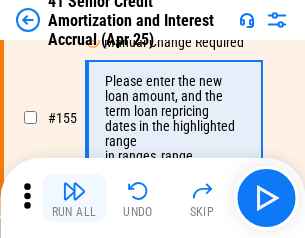 click at bounding box center (74, 191) 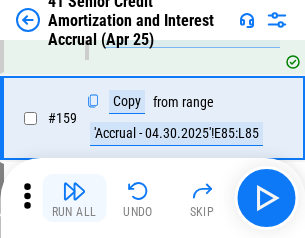 click at bounding box center [74, 191] 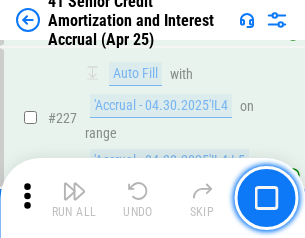 scroll, scrollTop: 4479, scrollLeft: 0, axis: vertical 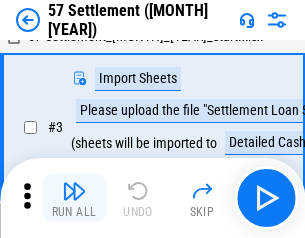 click at bounding box center (74, 191) 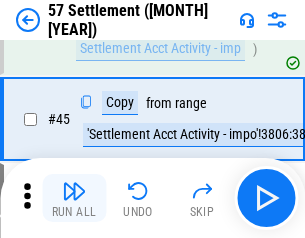 click at bounding box center (74, 191) 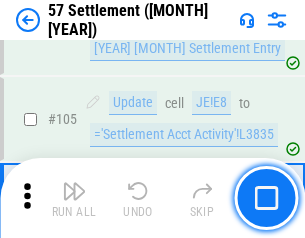 scroll, scrollTop: 1263, scrollLeft: 0, axis: vertical 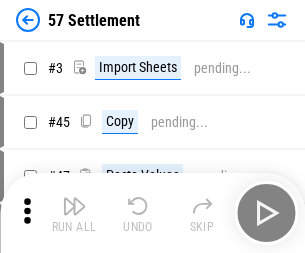 click at bounding box center [74, 206] 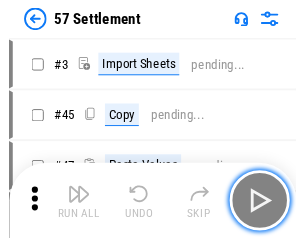 scroll, scrollTop: 19, scrollLeft: 0, axis: vertical 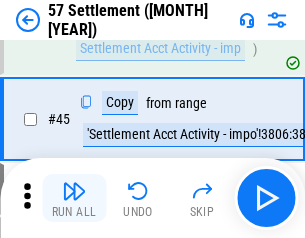 click at bounding box center [74, 191] 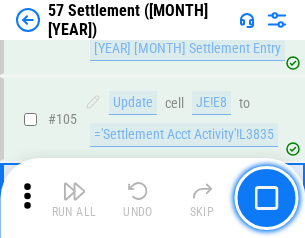 scroll, scrollTop: 1263, scrollLeft: 0, axis: vertical 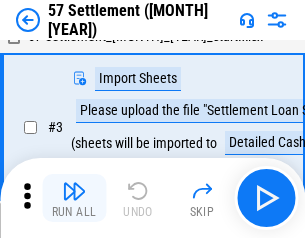 click at bounding box center [74, 191] 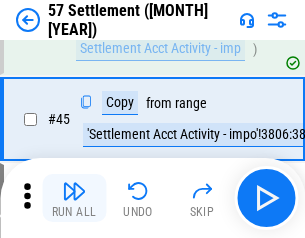 click at bounding box center (74, 191) 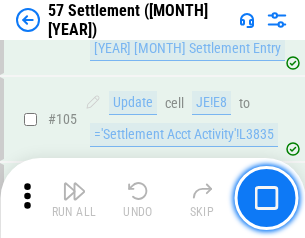 scroll, scrollTop: 1263, scrollLeft: 0, axis: vertical 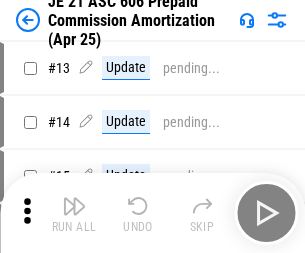 click at bounding box center [74, 206] 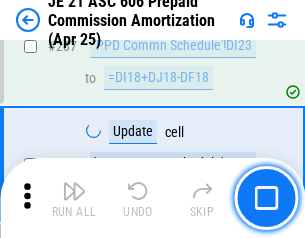 scroll, scrollTop: 3680, scrollLeft: 0, axis: vertical 